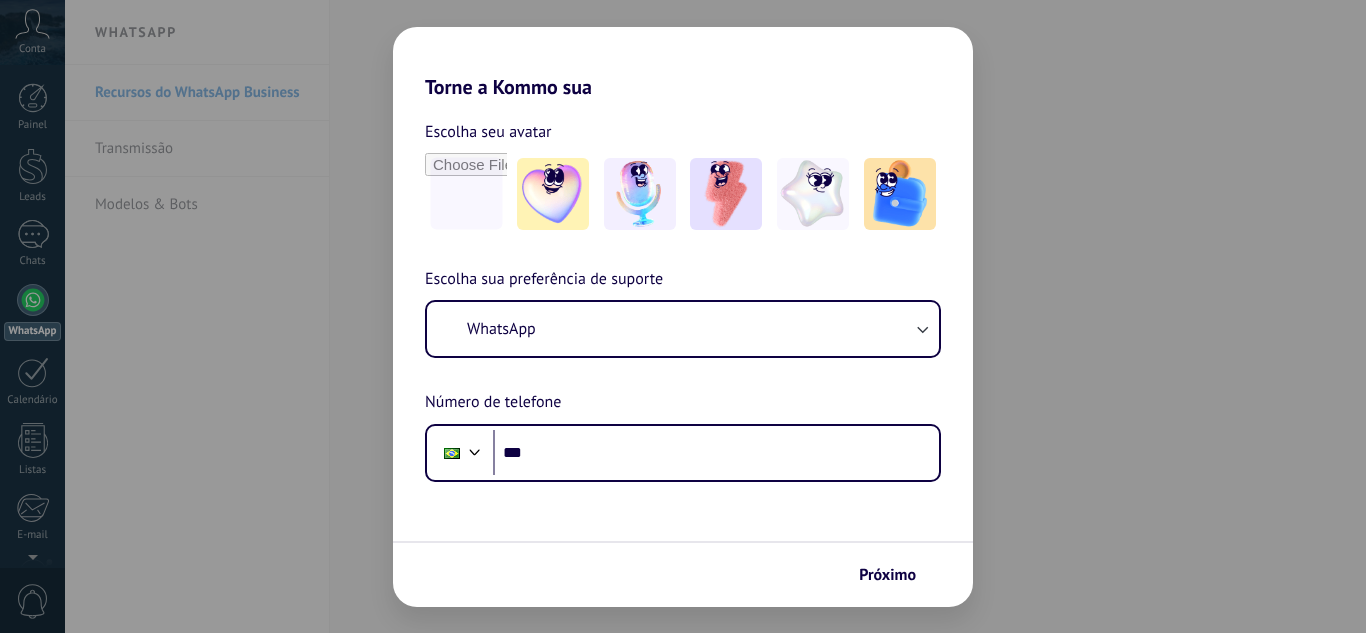 scroll, scrollTop: 0, scrollLeft: 0, axis: both 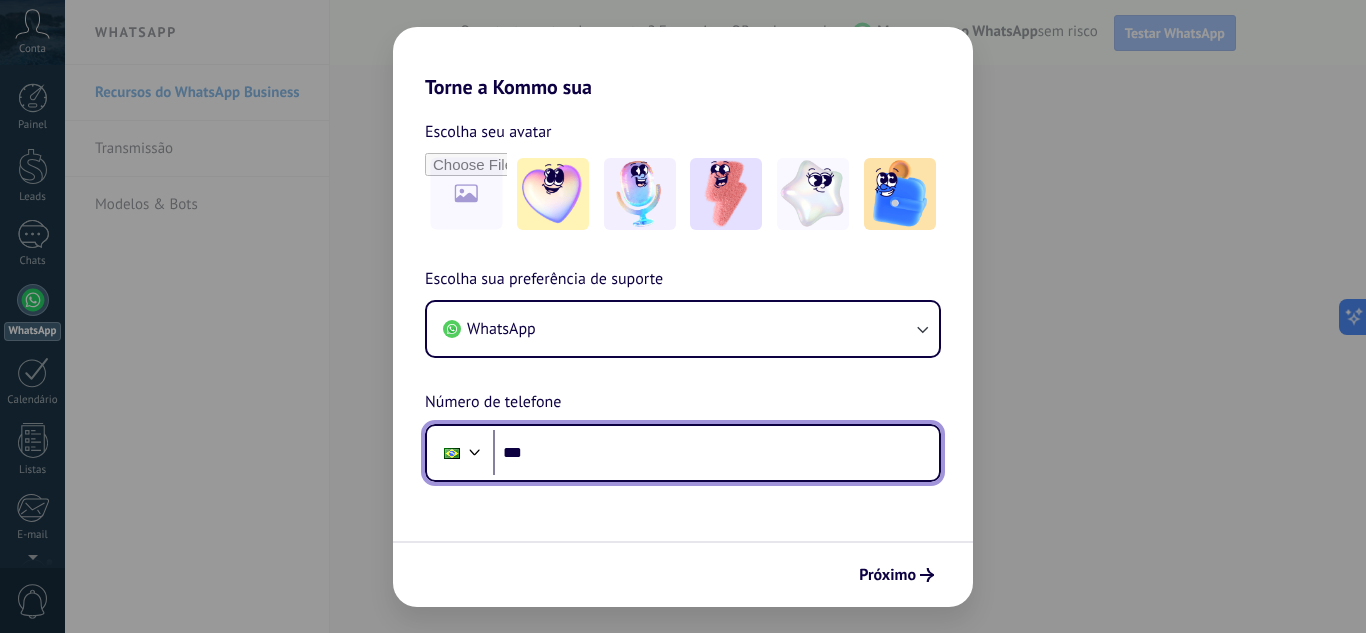 click on "***" at bounding box center (716, 453) 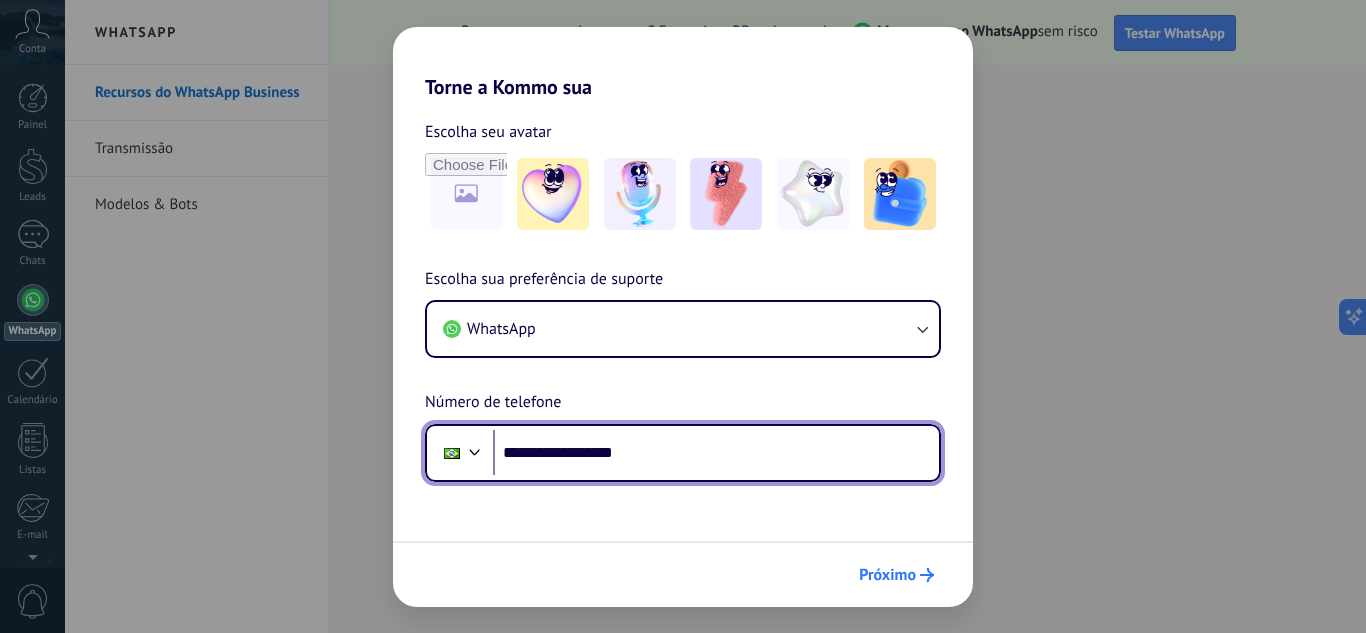 type on "**********" 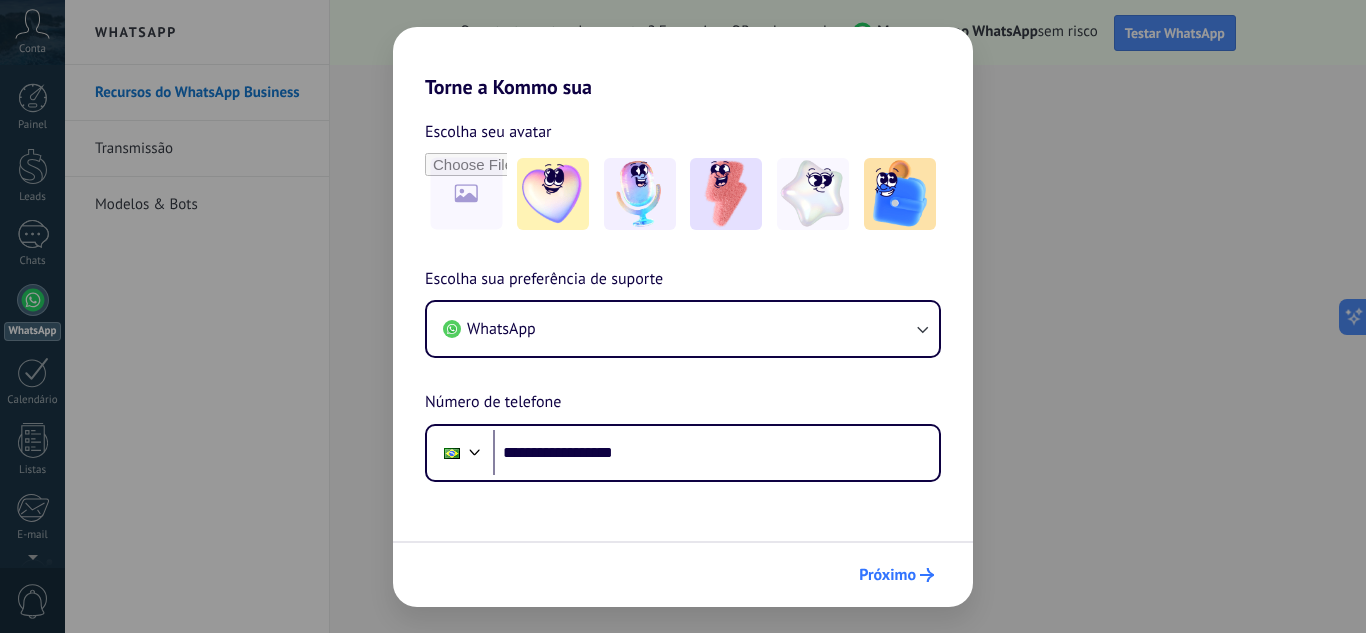 click on "Próximo" at bounding box center [887, 575] 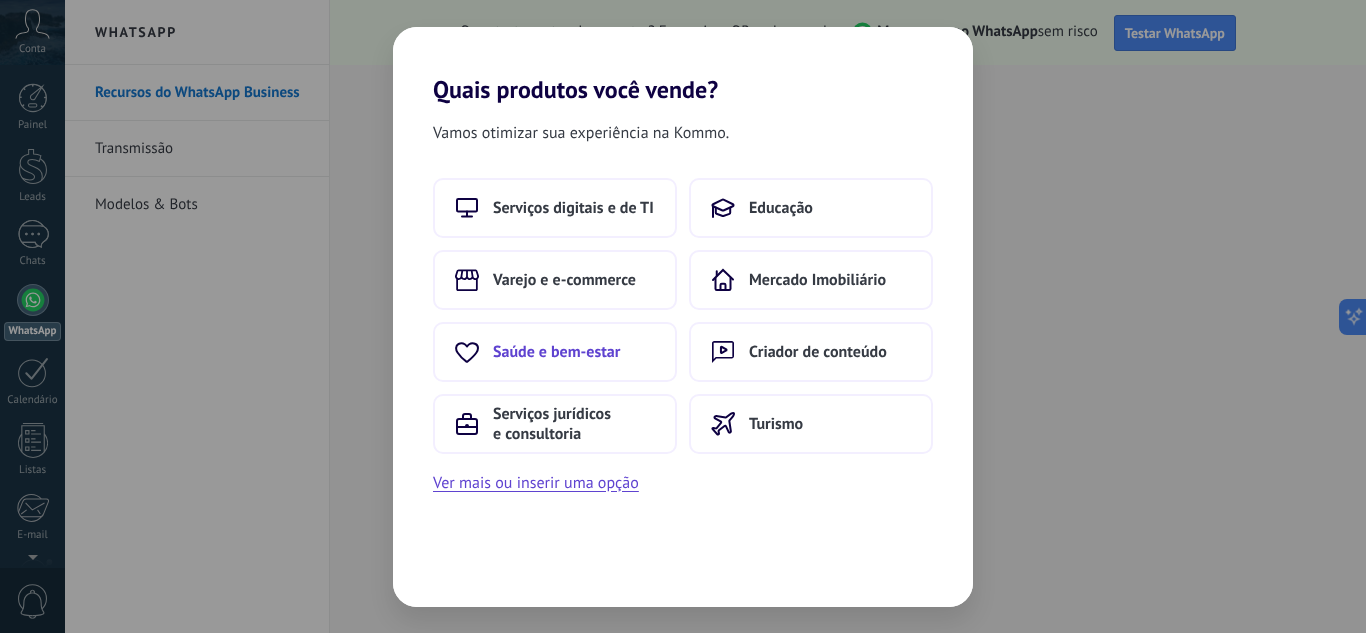 click on "Saúde e bem-estar" at bounding box center [573, 208] 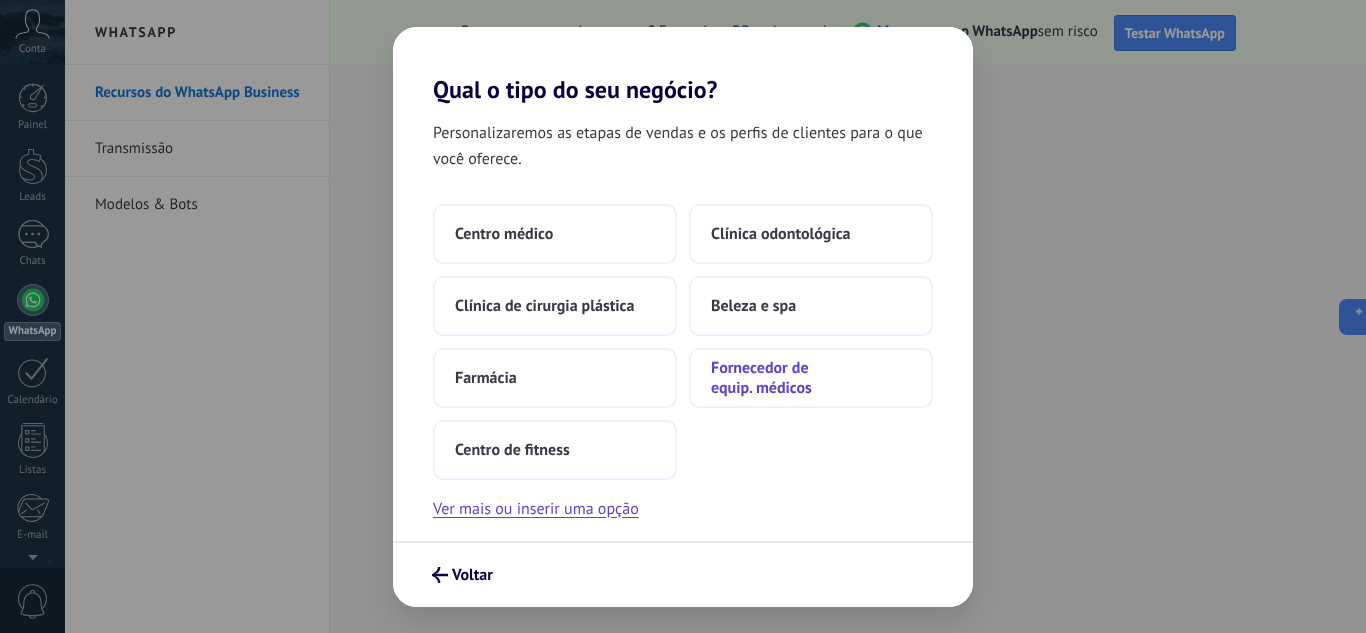 click on "Fornecedor de equip. médicos" at bounding box center [504, 234] 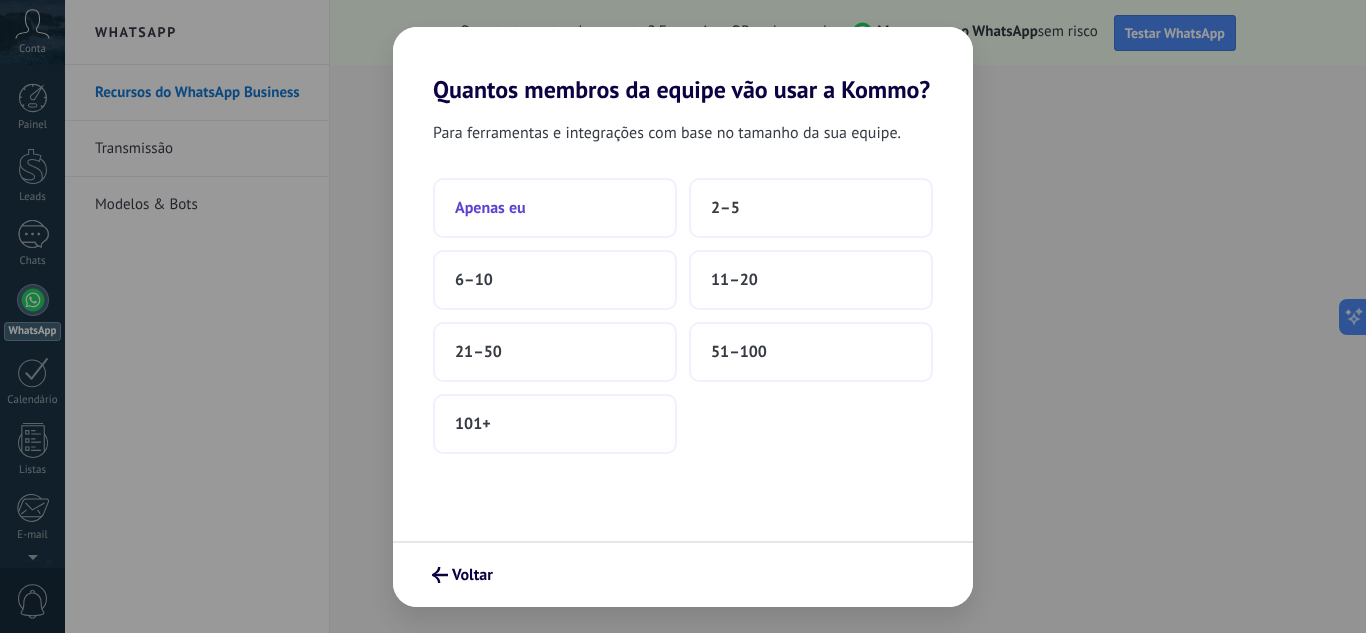 click on "Apenas eu" at bounding box center [490, 208] 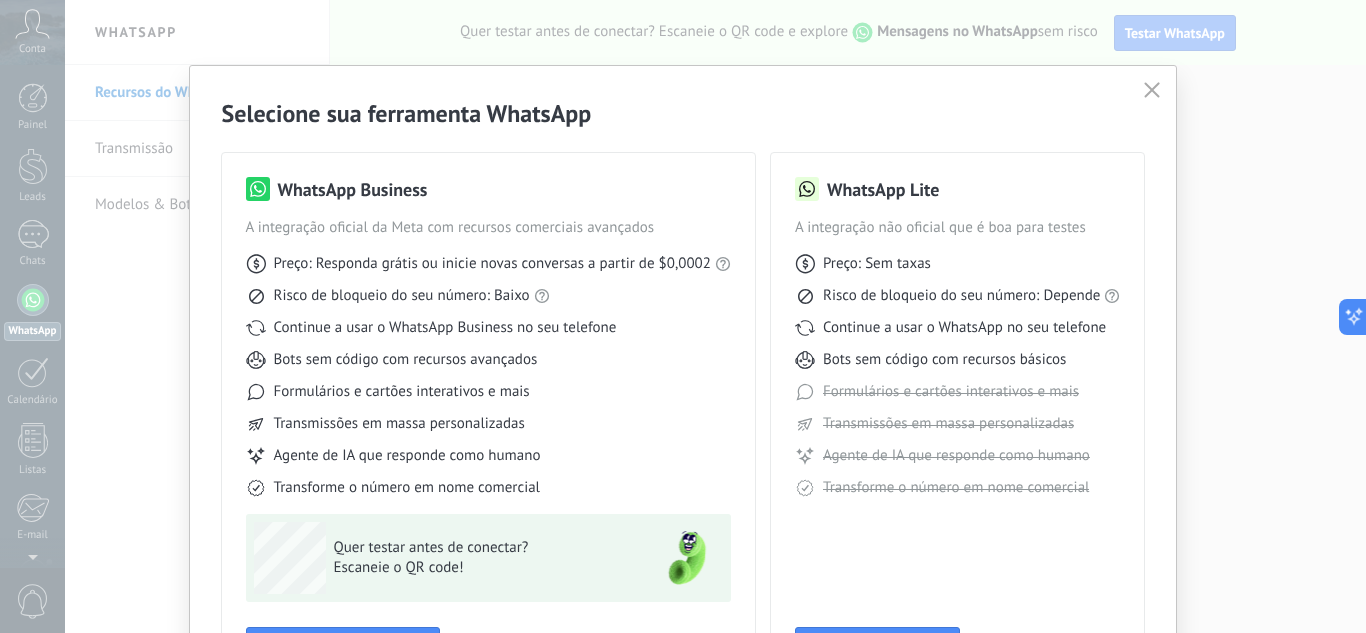 scroll, scrollTop: 152, scrollLeft: 0, axis: vertical 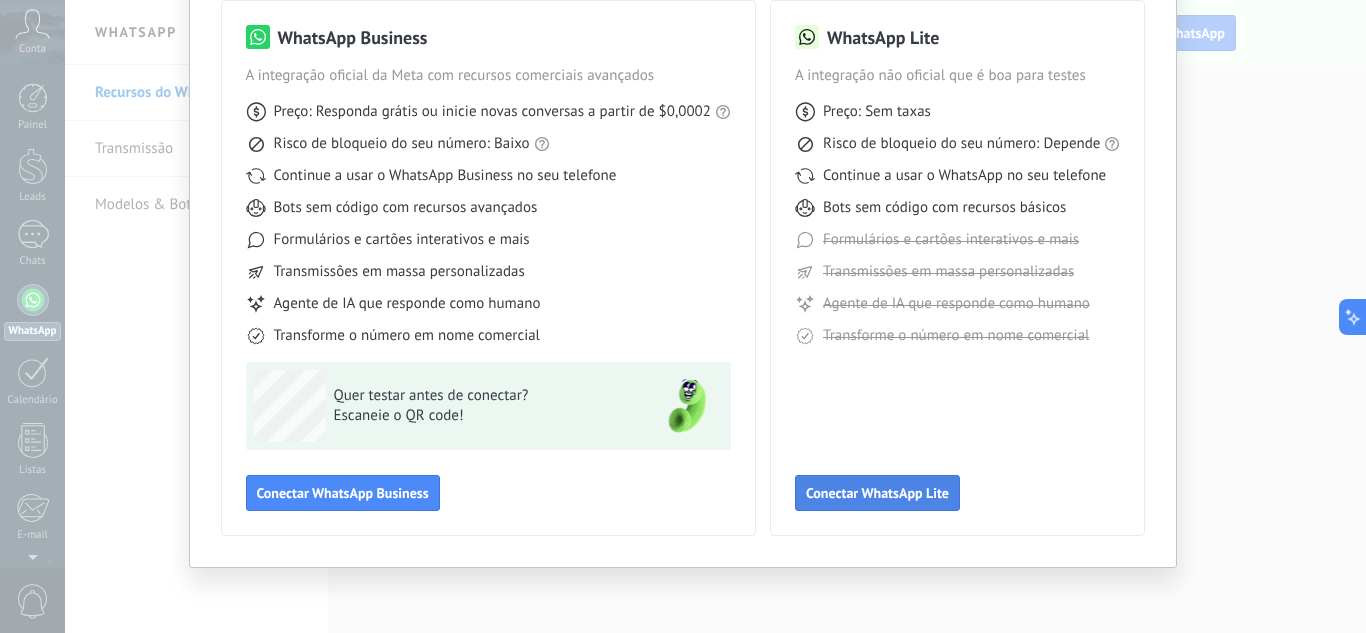 click on "Conectar WhatsApp Lite" at bounding box center [343, 493] 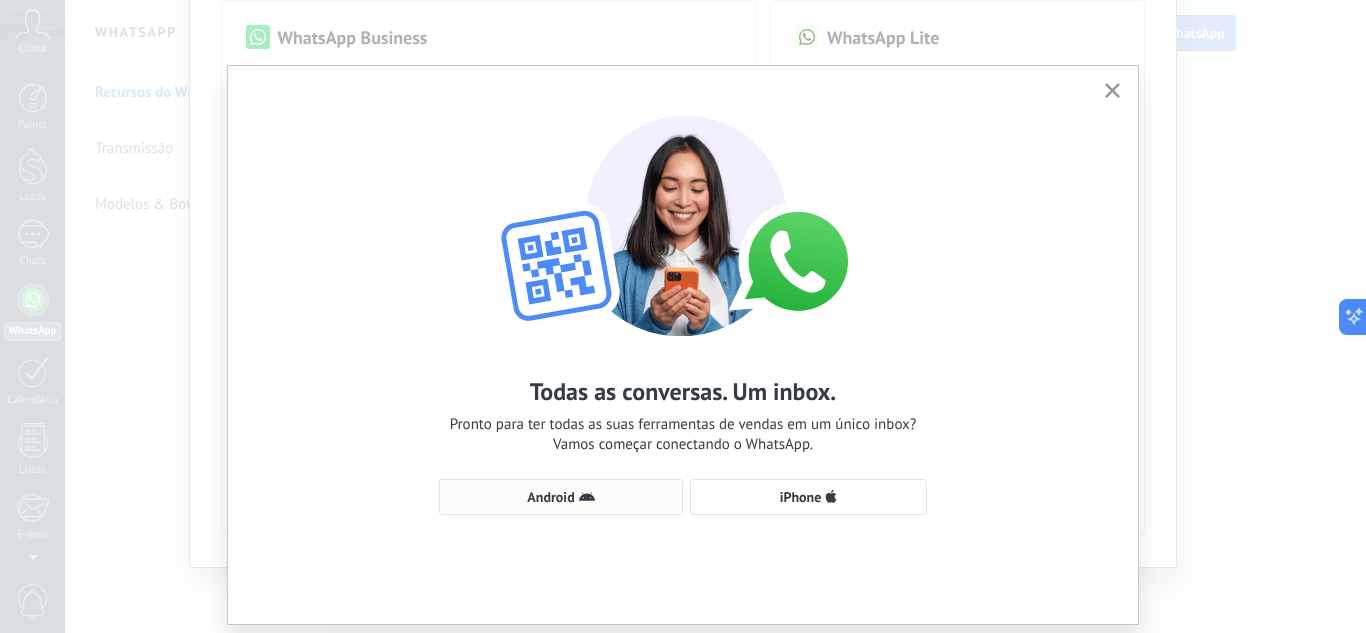 click on "Android" at bounding box center (550, 497) 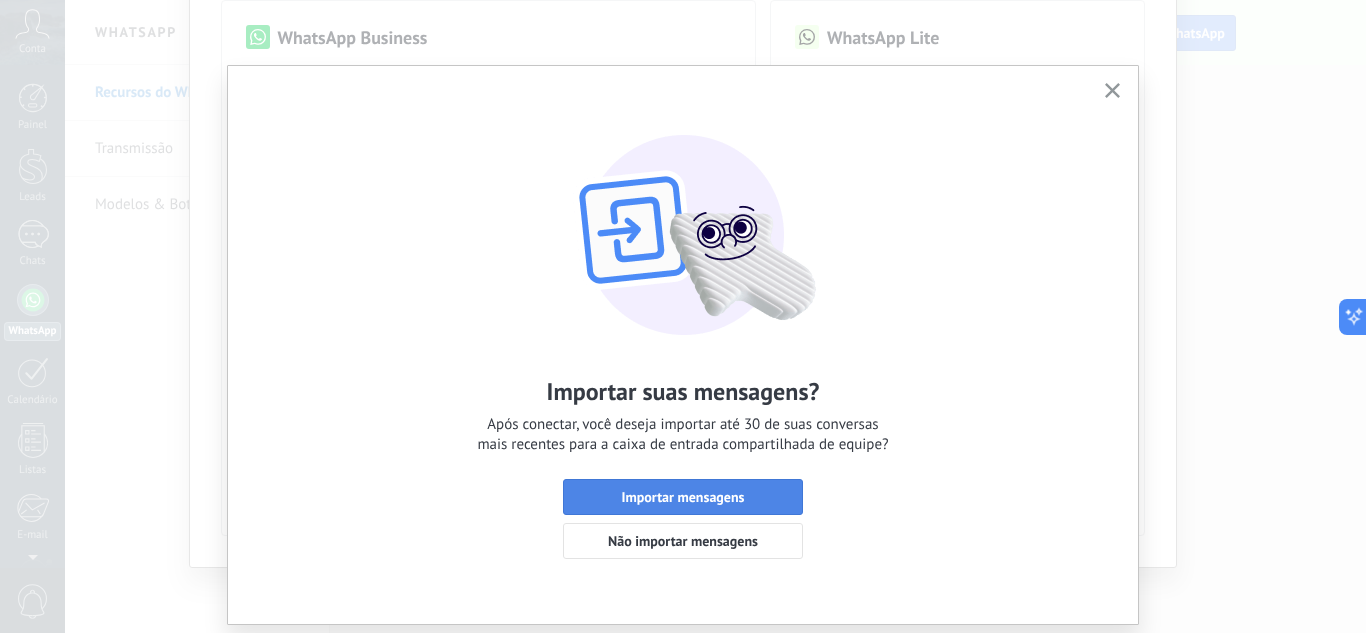 click on "Importar mensagens" at bounding box center (683, 497) 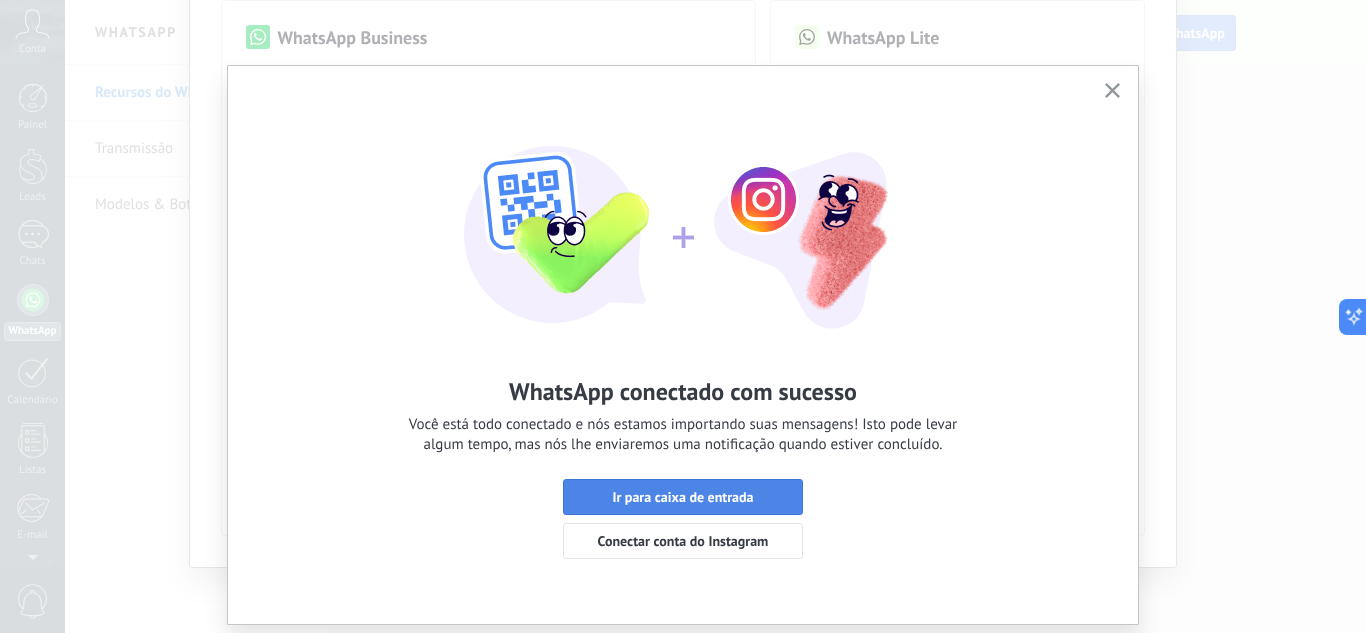 click on "Ir para caixa de entrada" at bounding box center [682, 497] 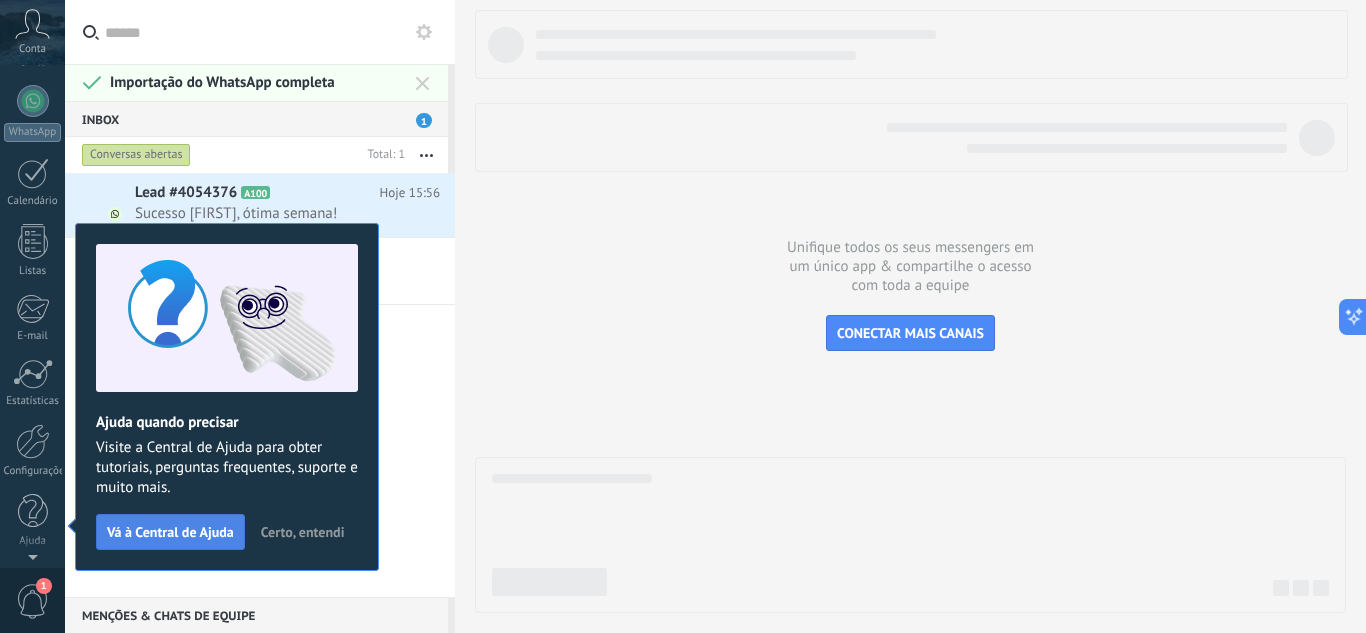 scroll, scrollTop: 0, scrollLeft: 0, axis: both 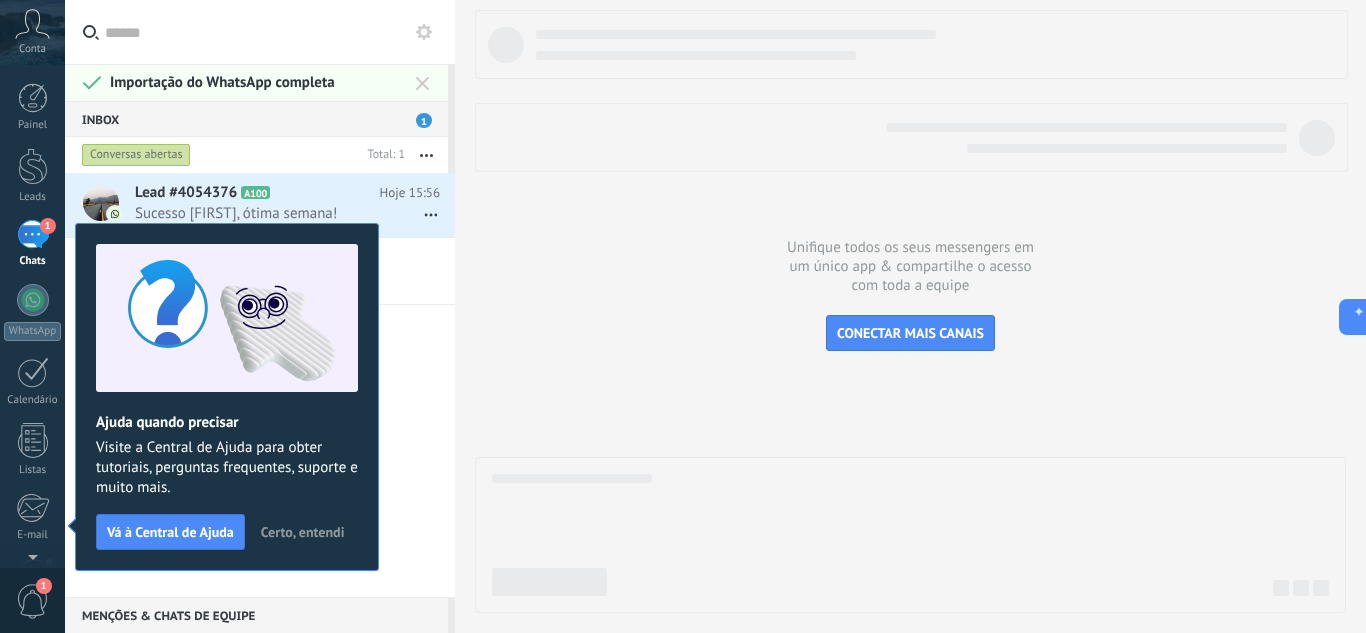 click on "Certo, entendi" at bounding box center [303, 532] 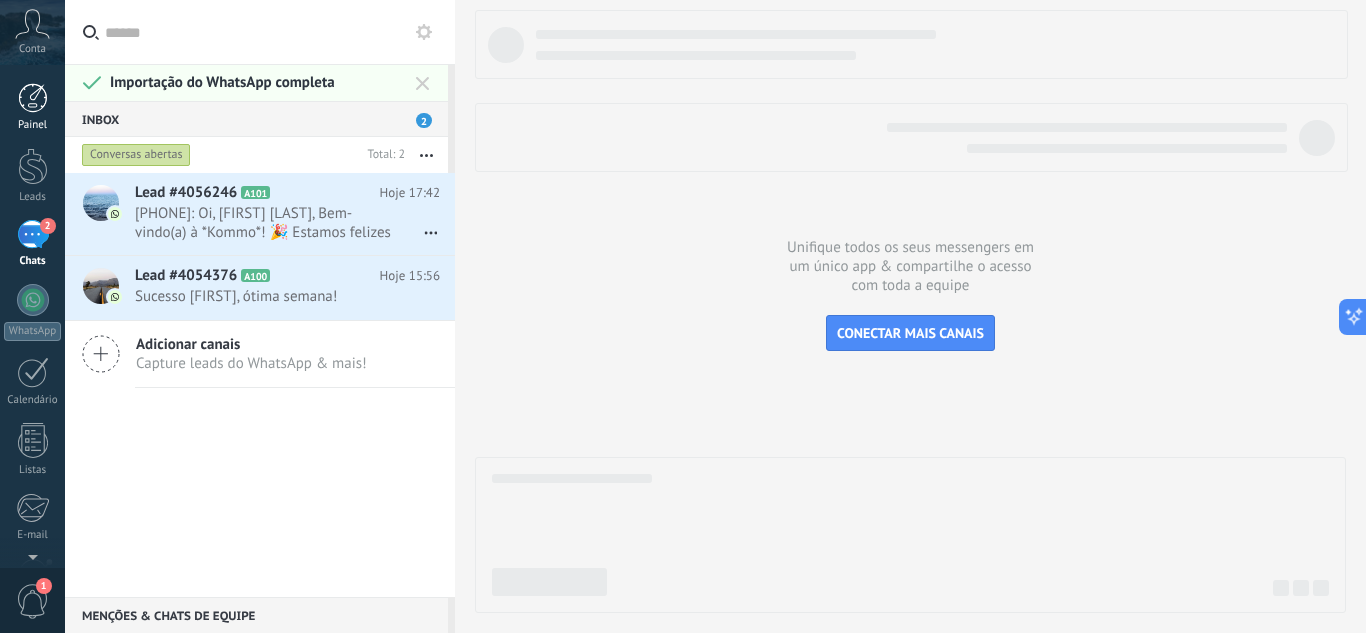 click at bounding box center (33, 98) 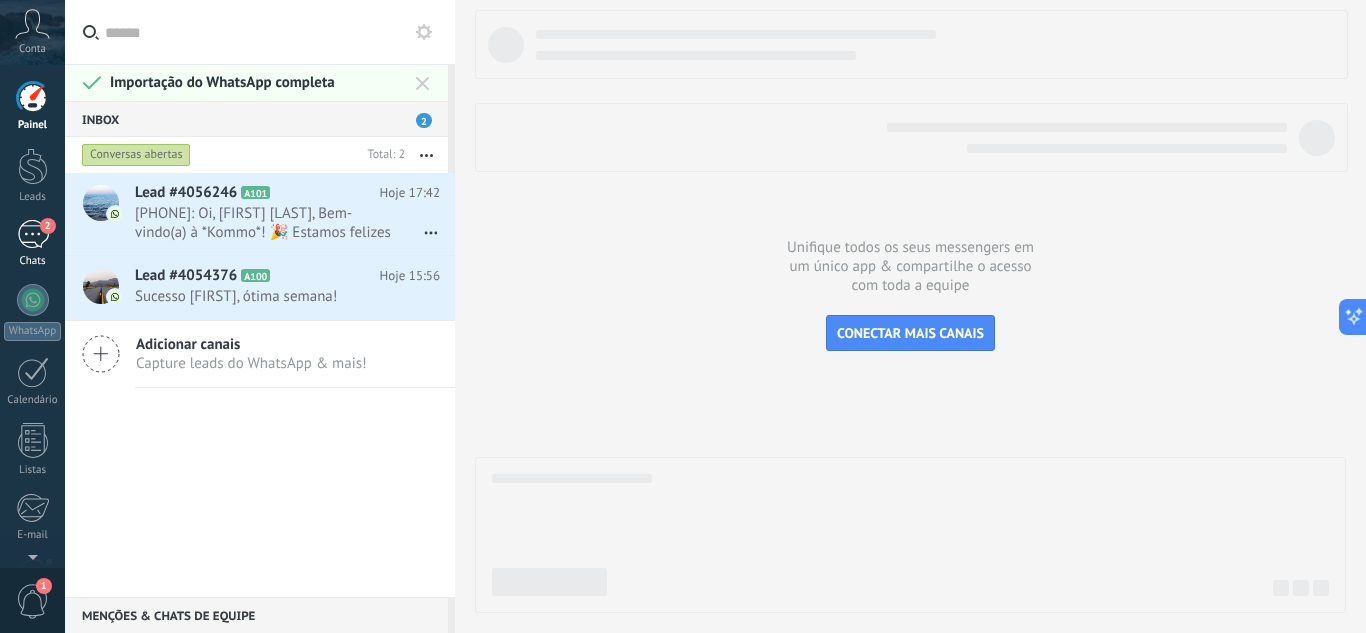click on "2" at bounding box center [33, 234] 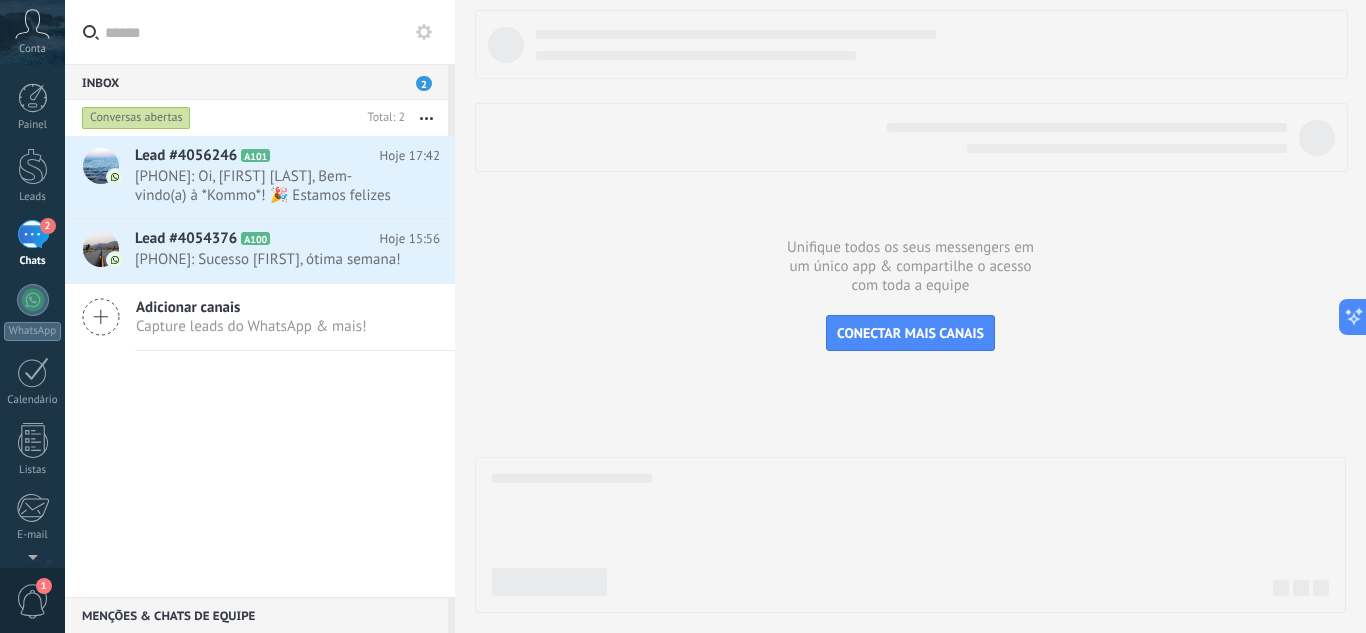 click on "2" at bounding box center [33, 234] 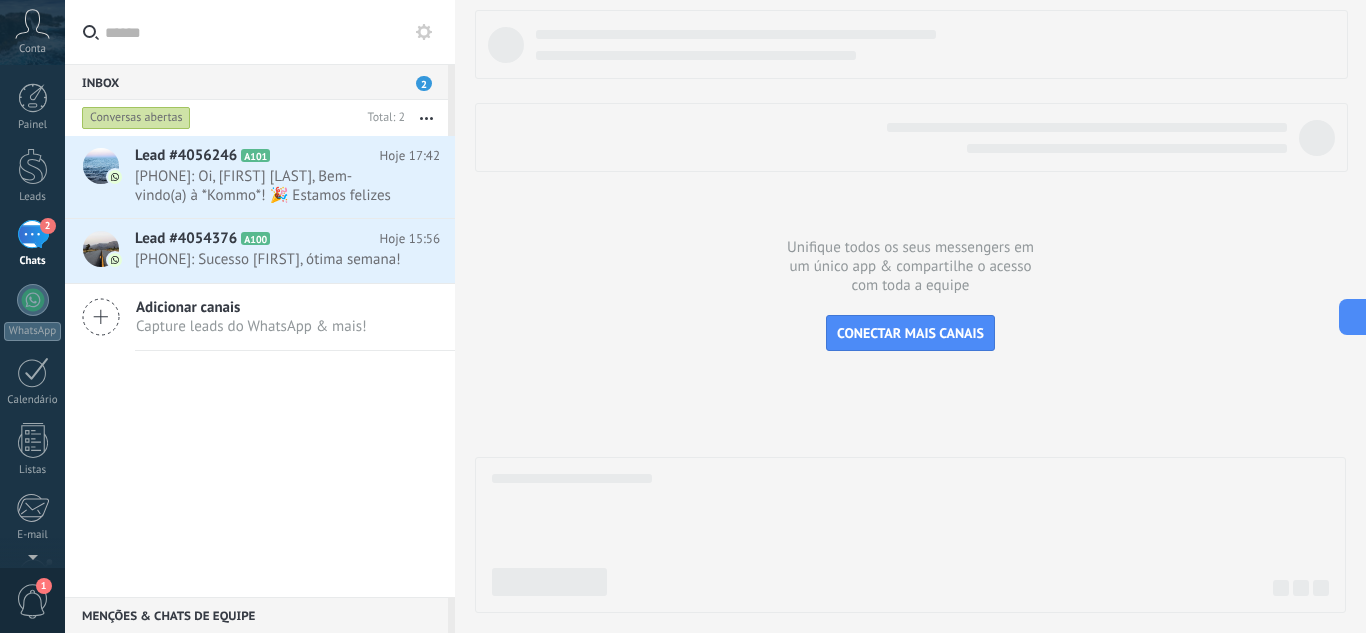 click at bounding box center (424, 32) 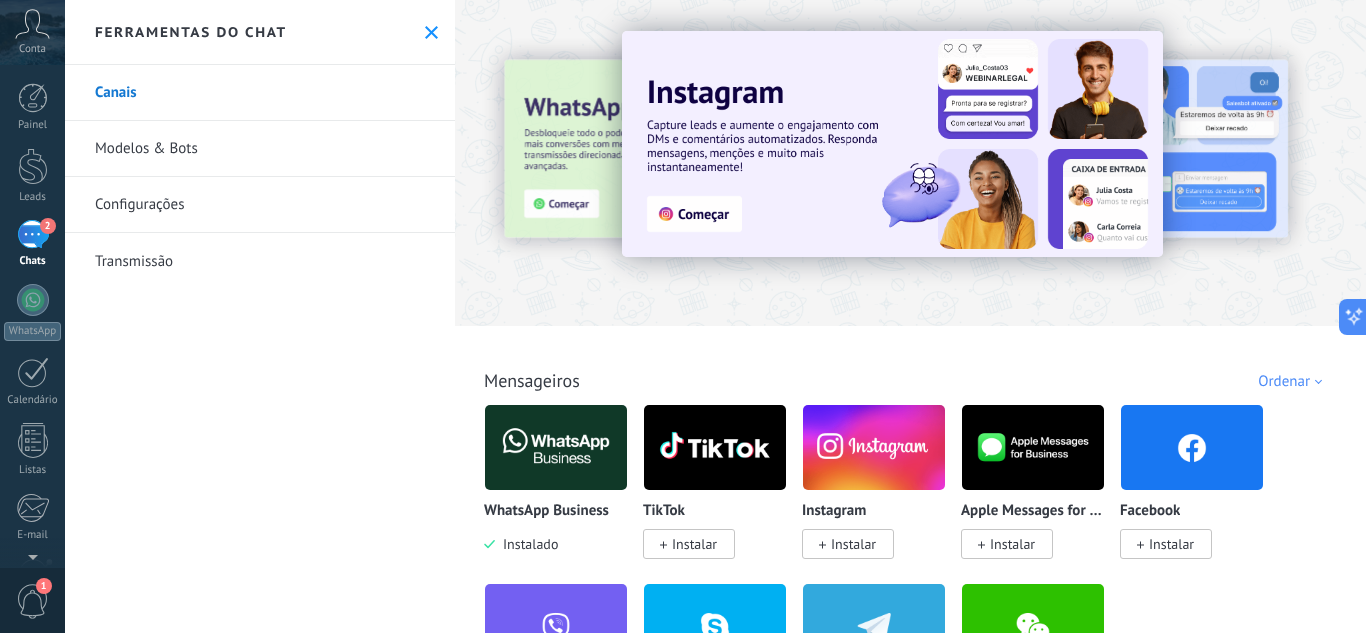click on "Modelos & Bots" at bounding box center (260, 149) 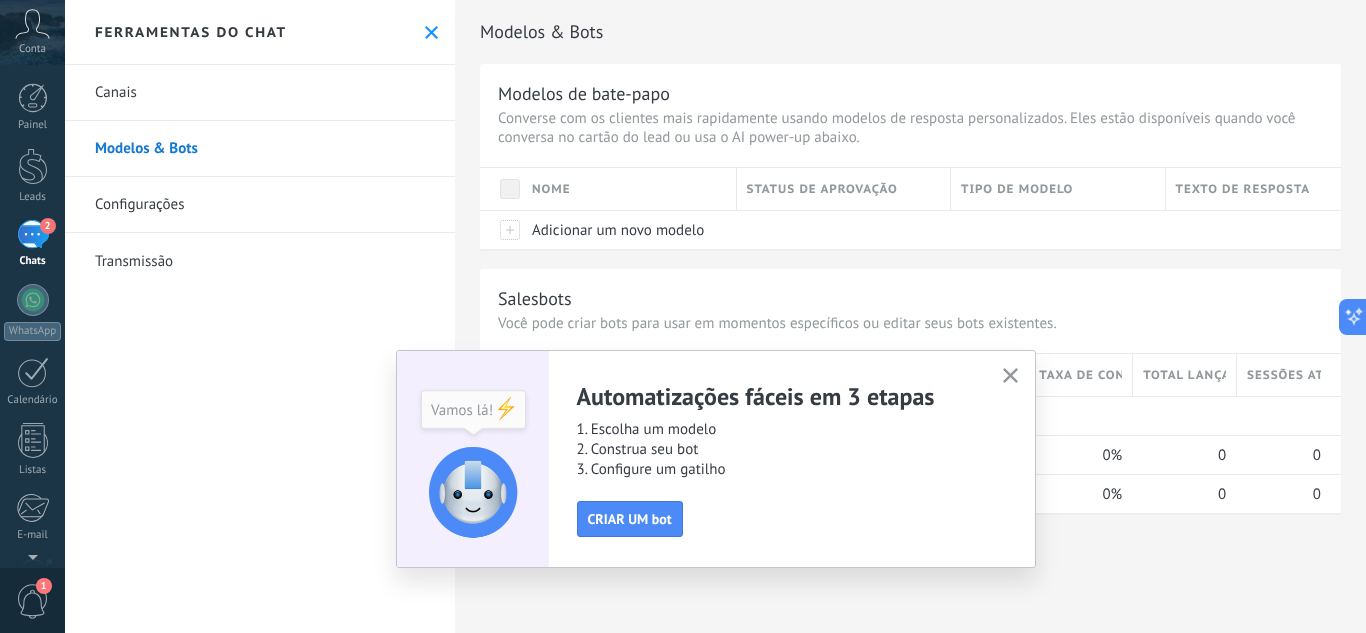 click at bounding box center (1010, 375) 